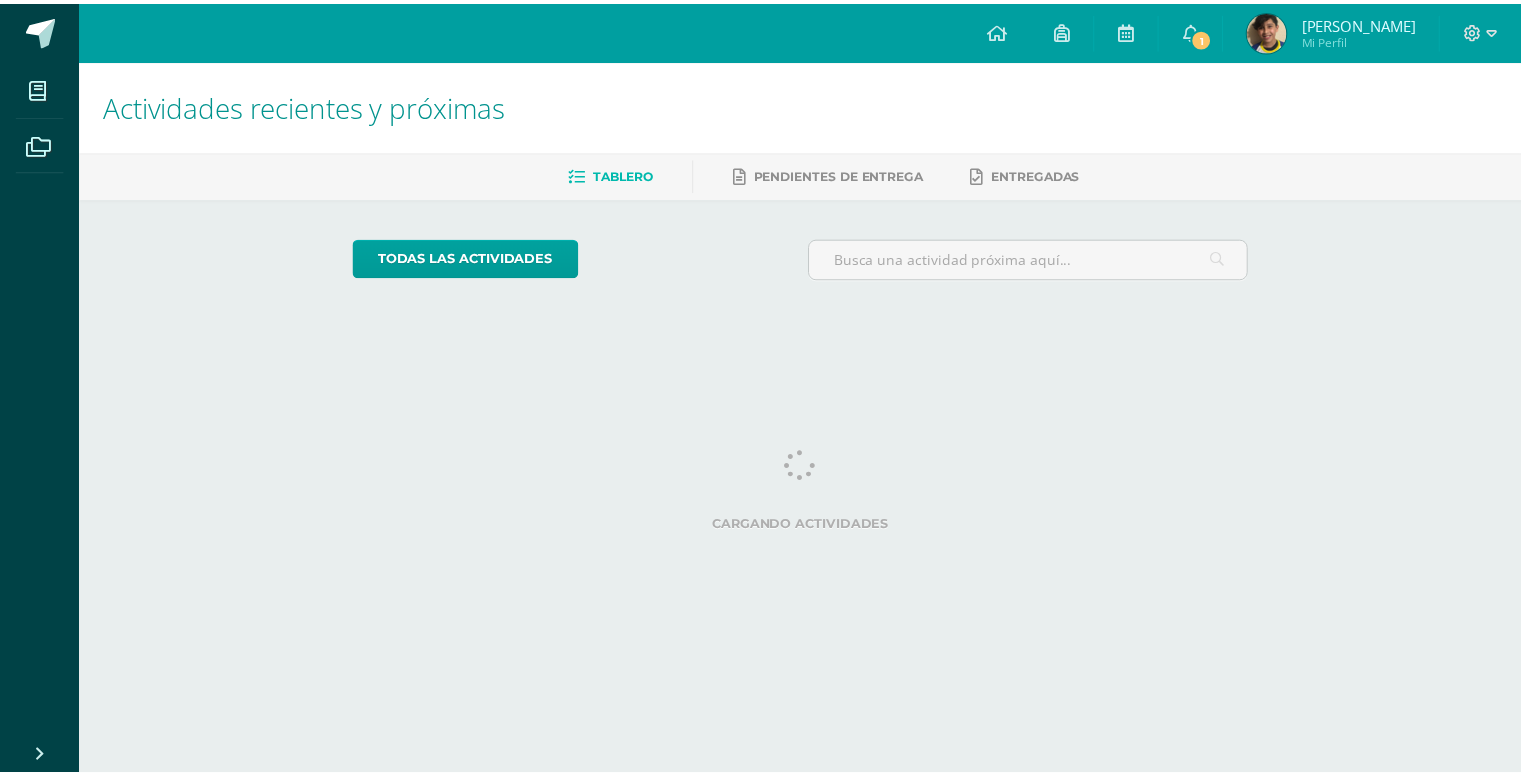 scroll, scrollTop: 0, scrollLeft: 0, axis: both 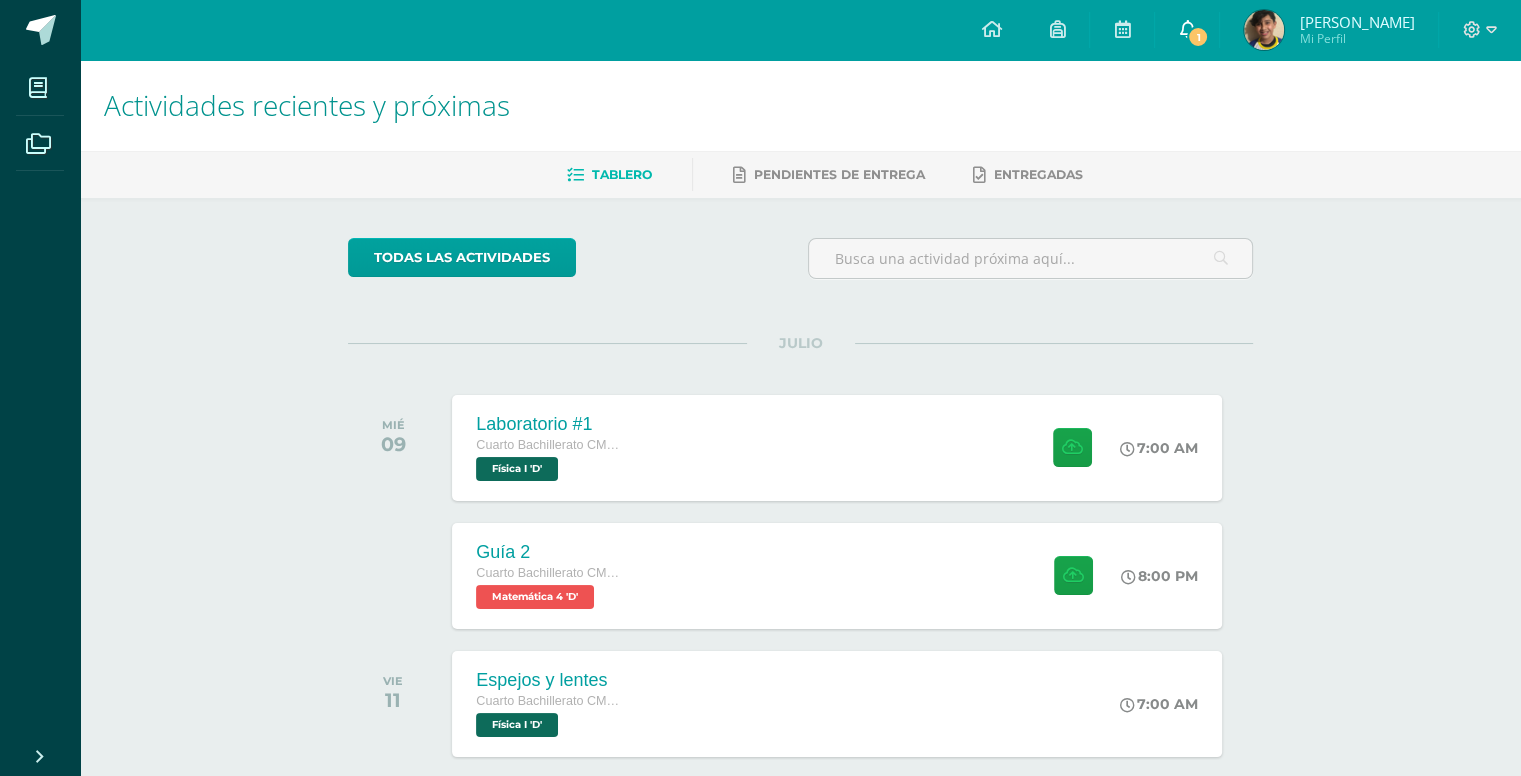 click on "1" at bounding box center (1187, 30) 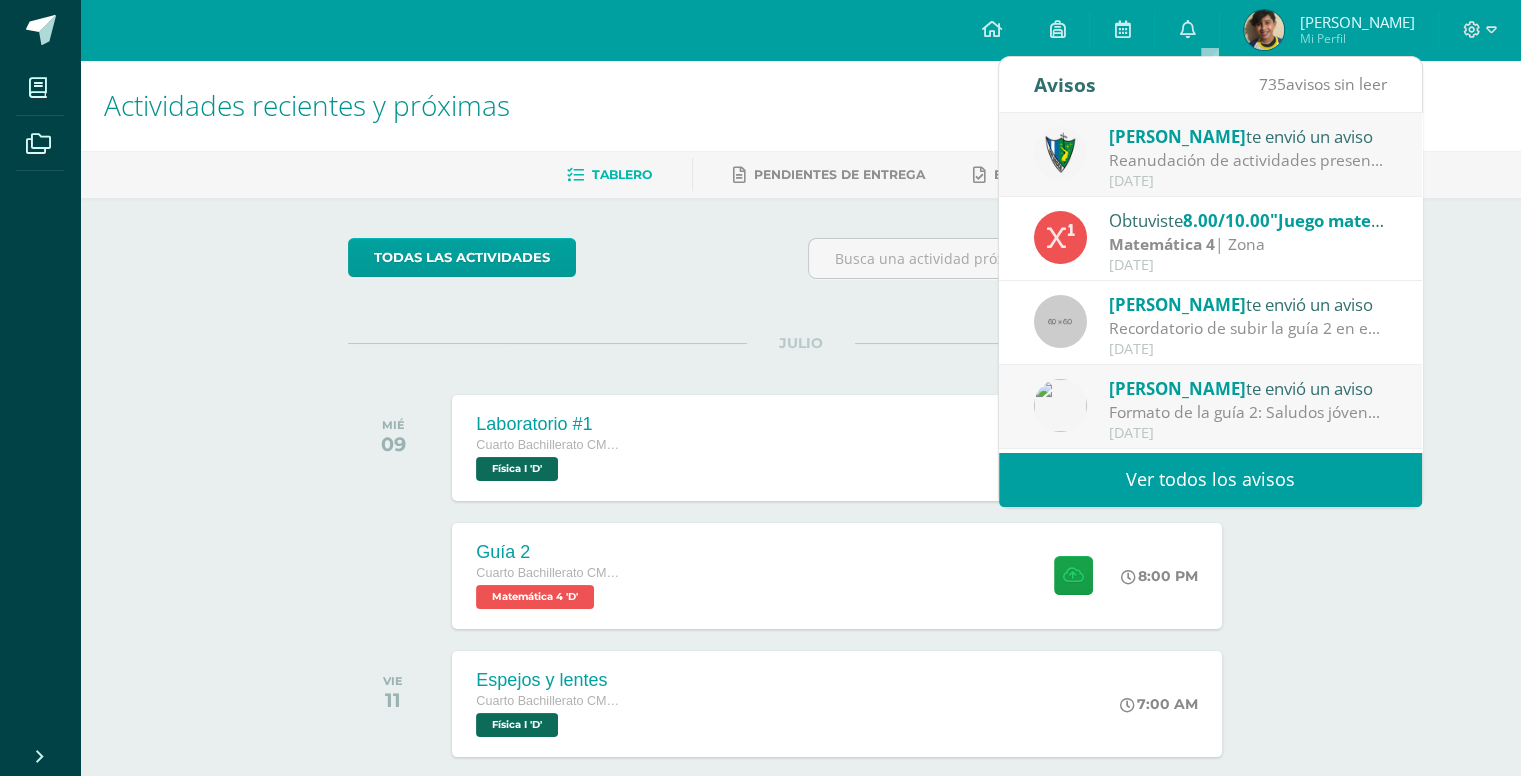 click on "Reanudación de actividades presenciales.:
Estimados padres de familia y estudiantes, es un gusto saludarles.
Por este medio comparto el comunicado referente a la reanudación de actividades para el día de mañana.
Saludos cordiales." at bounding box center [1248, 160] 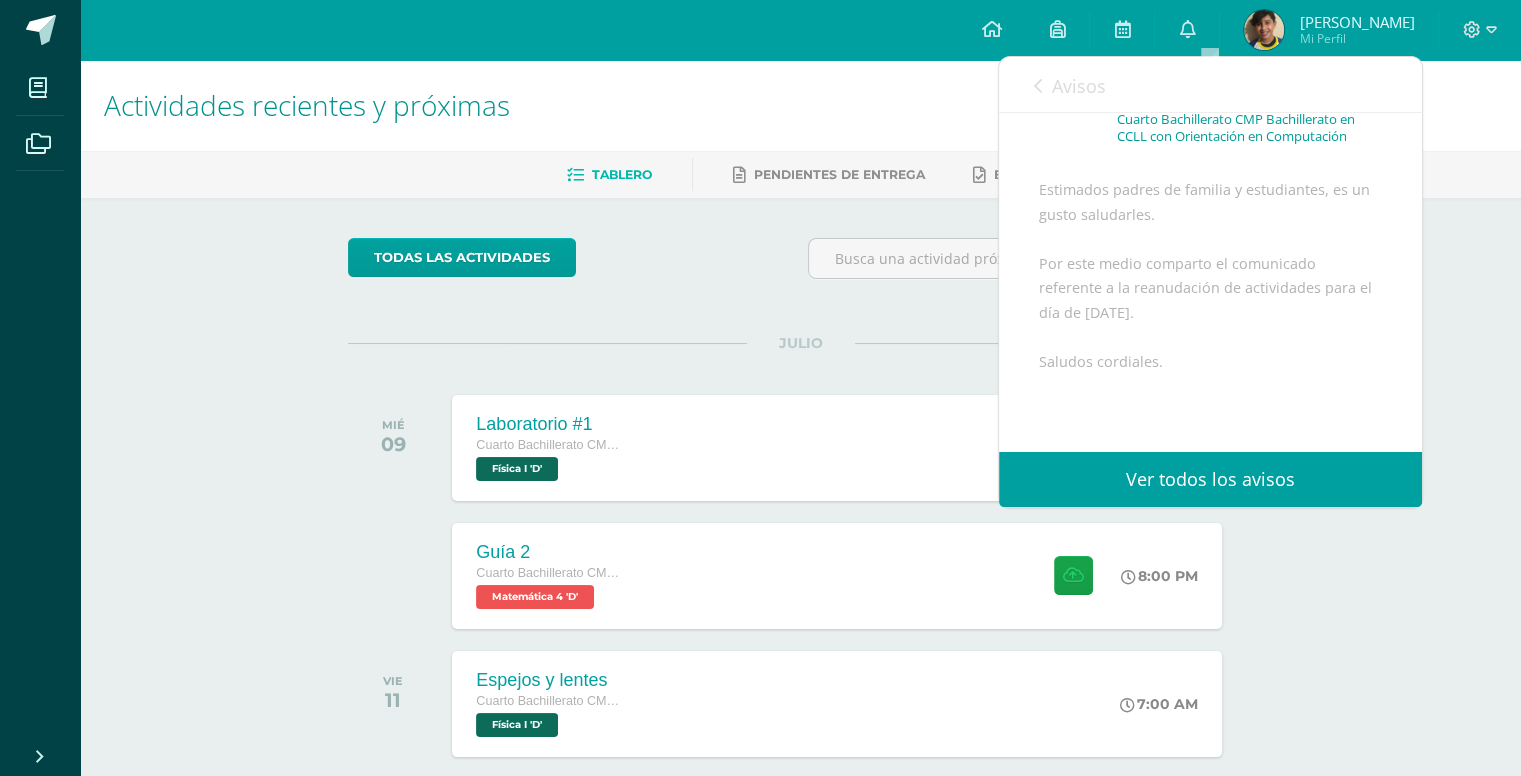 scroll, scrollTop: 332, scrollLeft: 0, axis: vertical 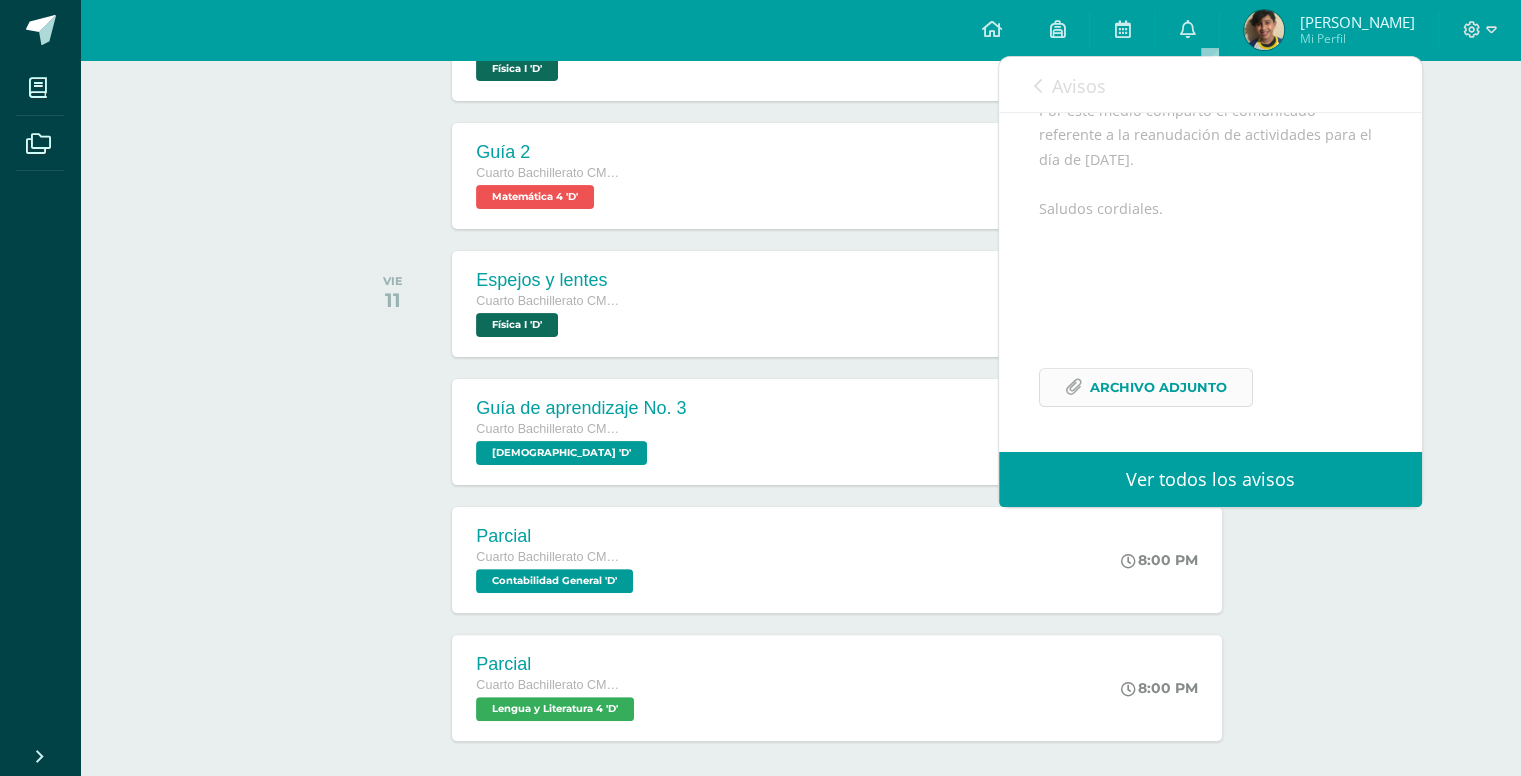 click on "Archivo Adjunto" at bounding box center (1158, 387) 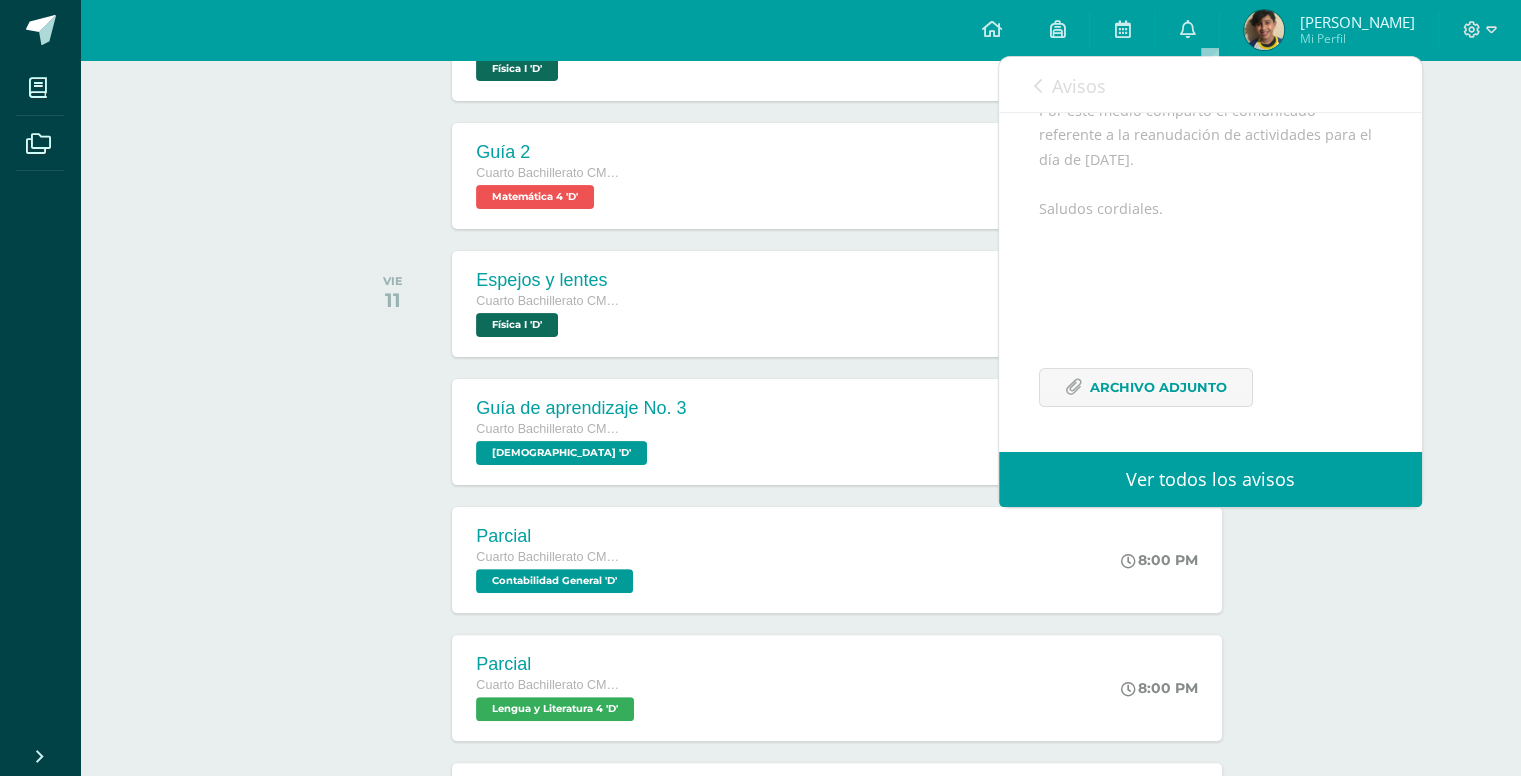 click on "Actividades recientes y próximas
Tablero
Pendientes de entrega
Entregadas
todas las Actividades
No tienes actividades
Échale un vistazo a los demás períodos o  sal y disfruta del sol
JULIO
MIÉ
09
Laboratorio #1
Cuarto Bachillerato CMP Bachillerato en CCLL con Orientación en Computación
Física I 'D'" at bounding box center (800, 647) 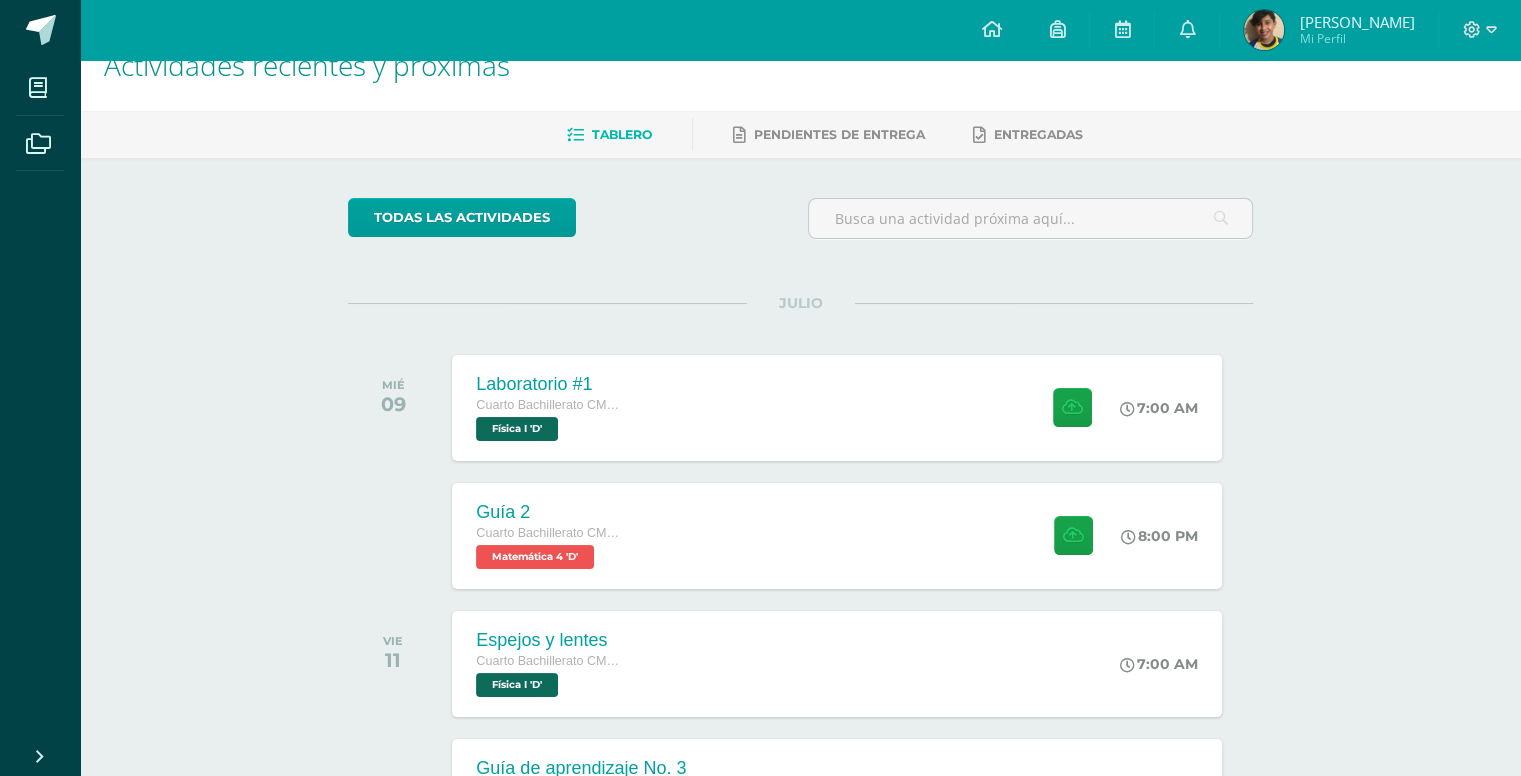 scroll, scrollTop: 0, scrollLeft: 0, axis: both 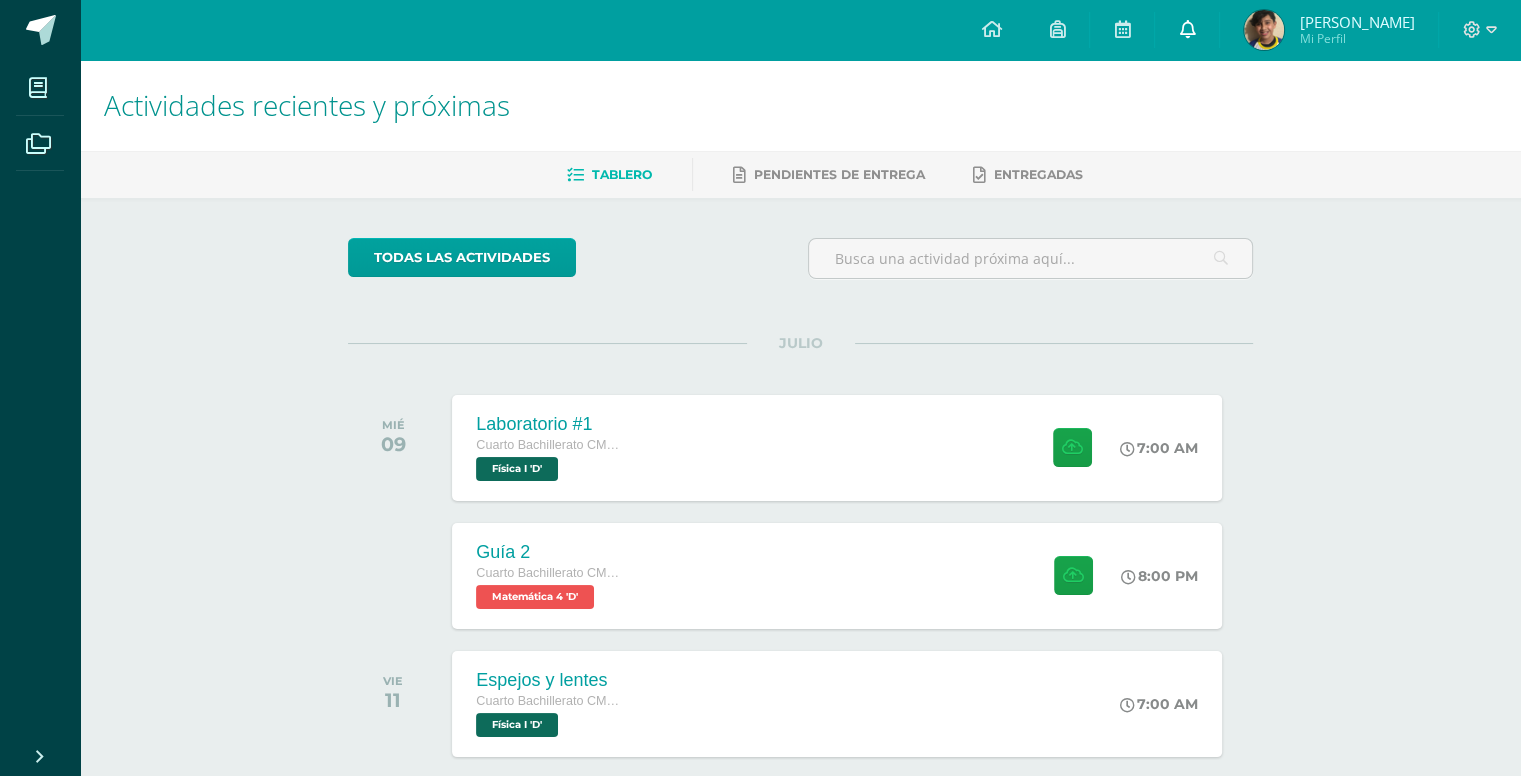 click at bounding box center (1187, 29) 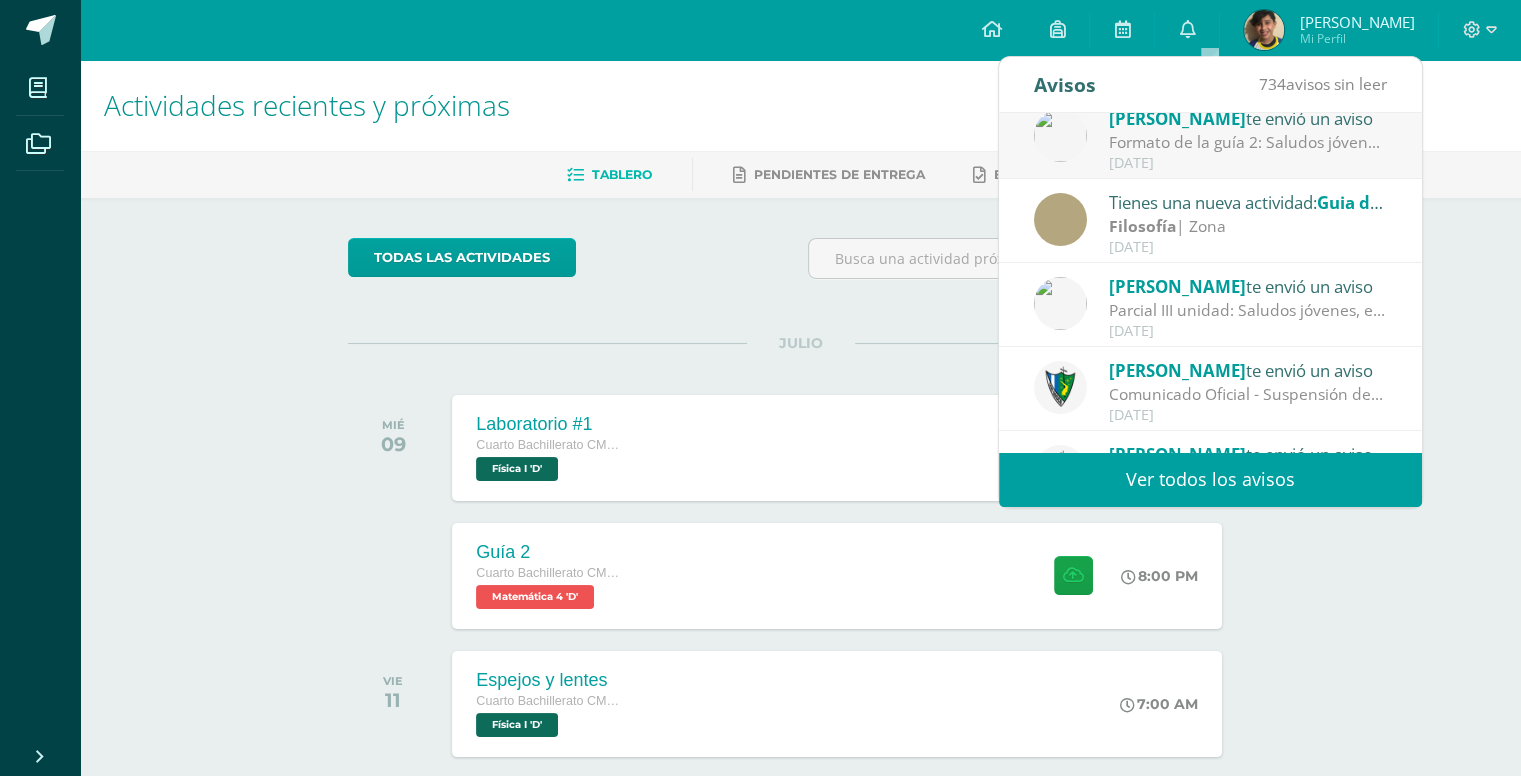 scroll, scrollTop: 300, scrollLeft: 0, axis: vertical 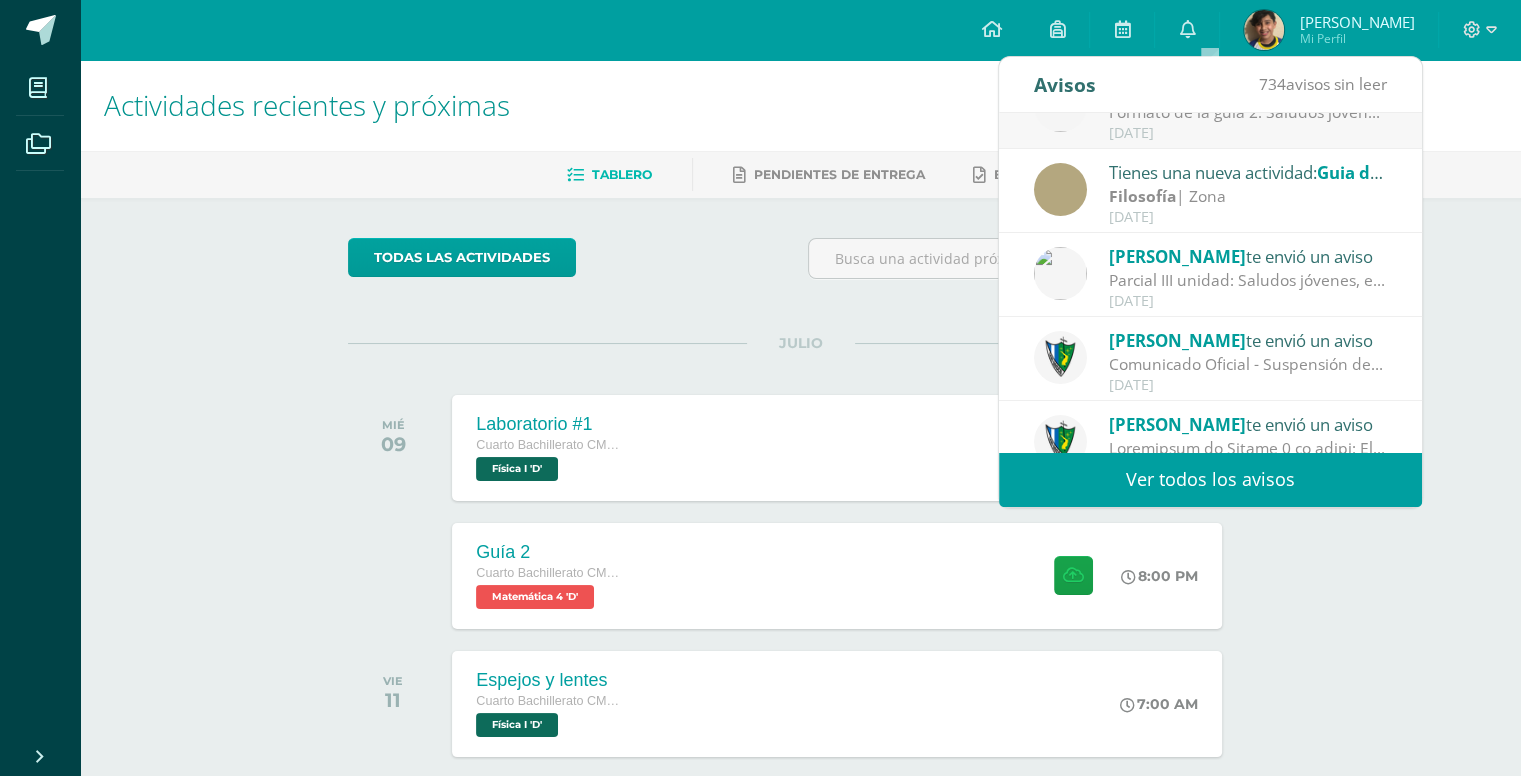 click on "Ver todos los avisos" at bounding box center (1210, 479) 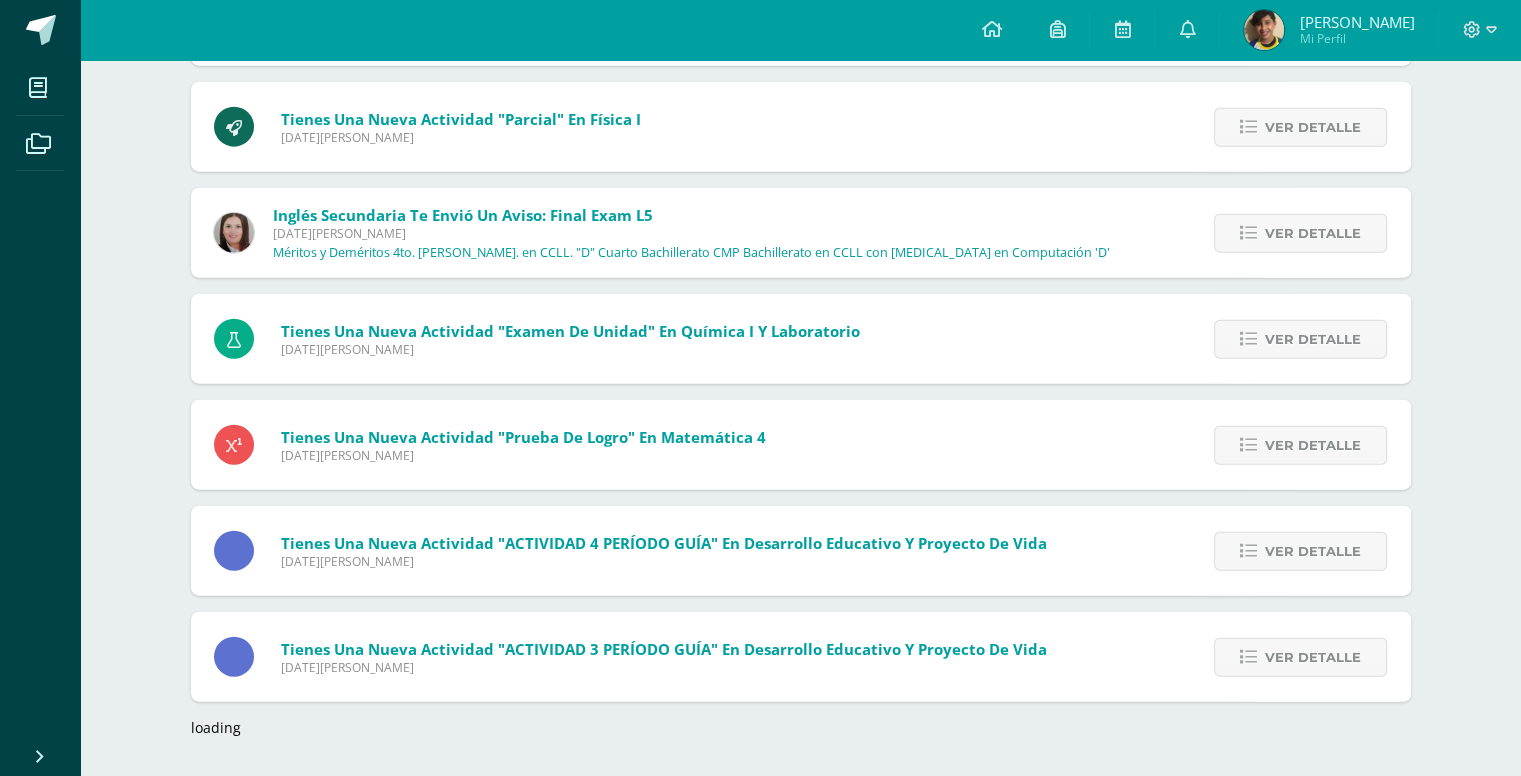 scroll, scrollTop: 12312, scrollLeft: 0, axis: vertical 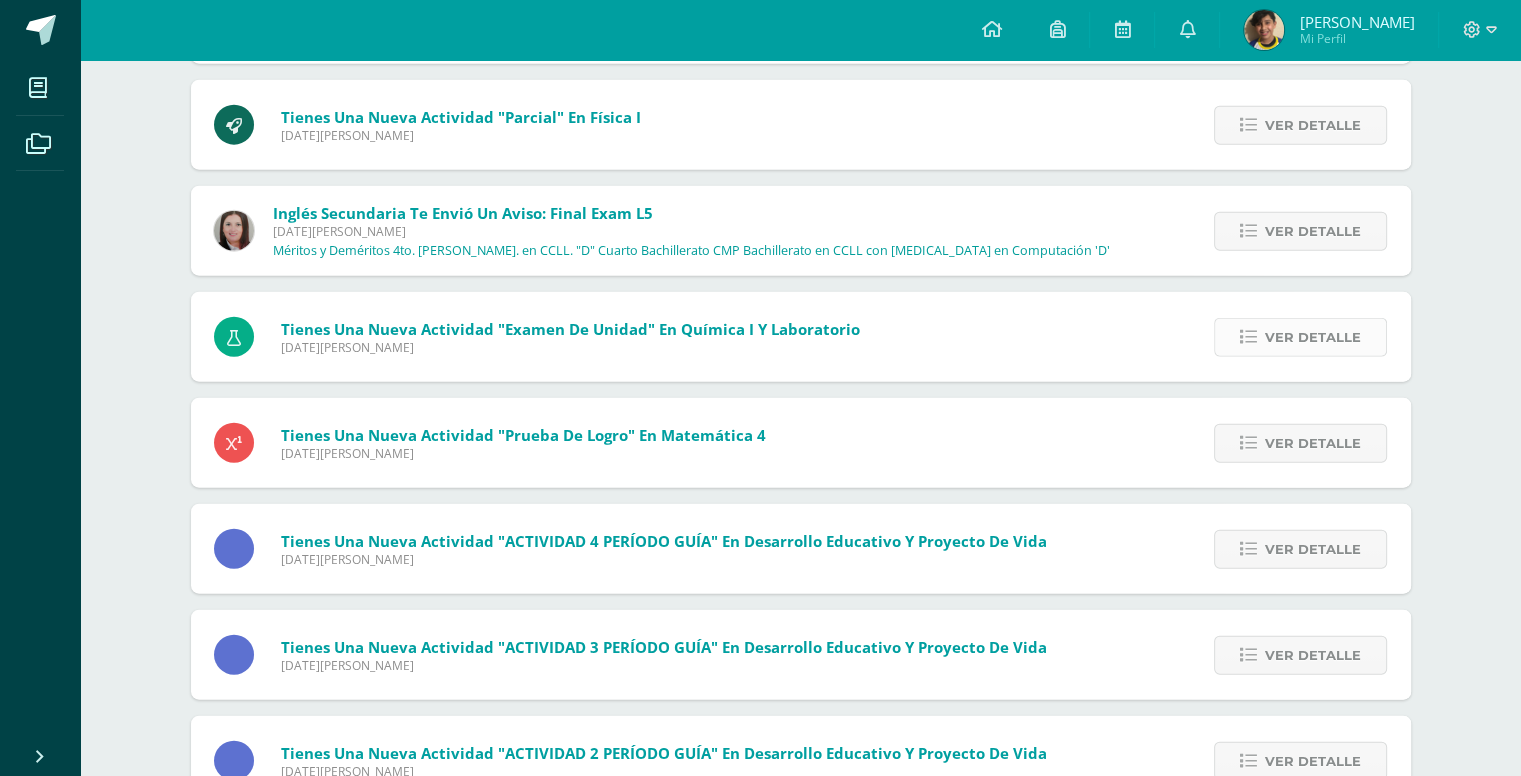 click on "Ver detalle" at bounding box center [1300, 337] 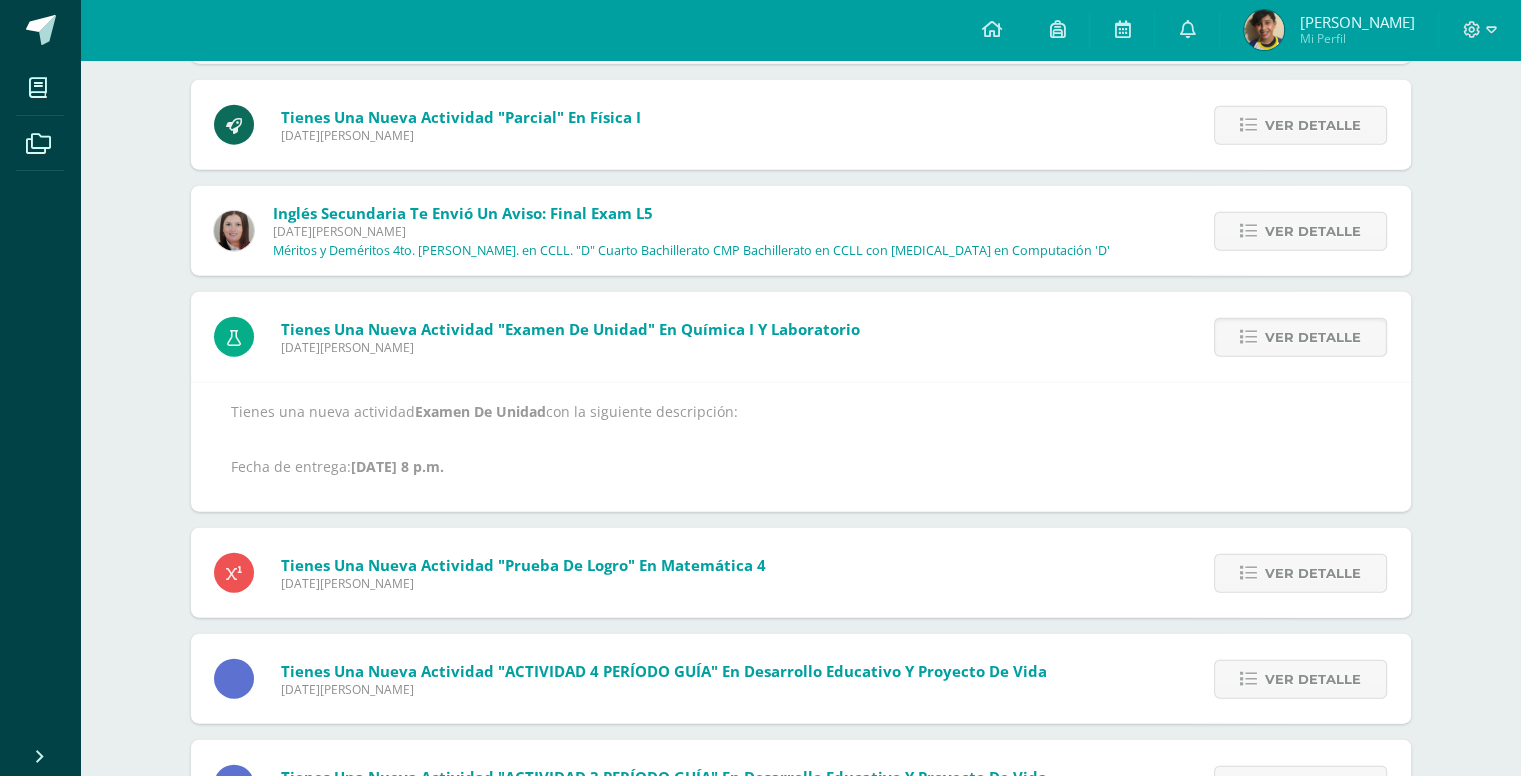 drag, startPoint x: 205, startPoint y: 334, endPoint x: 238, endPoint y: 337, distance: 33.13608 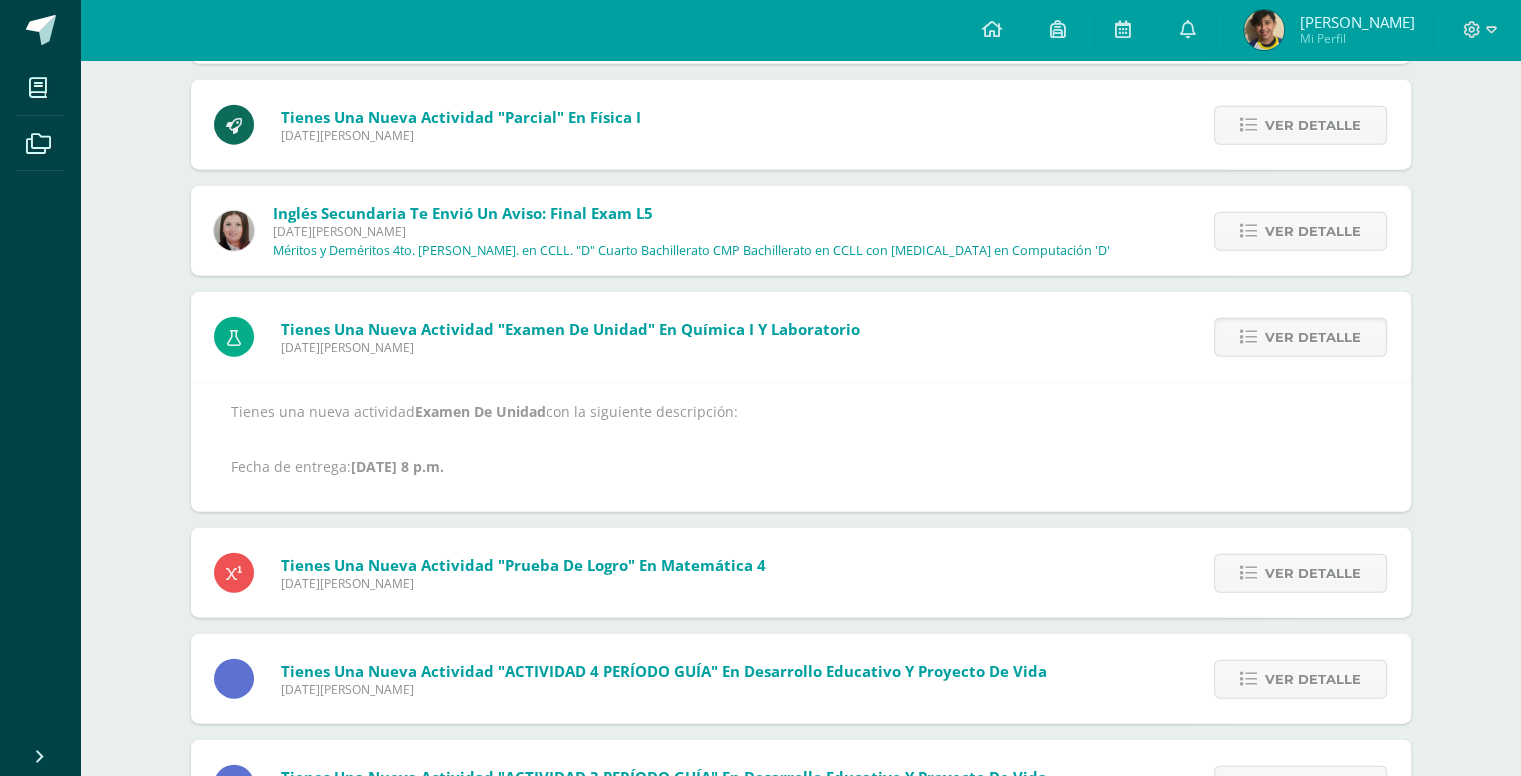 click at bounding box center [234, 338] 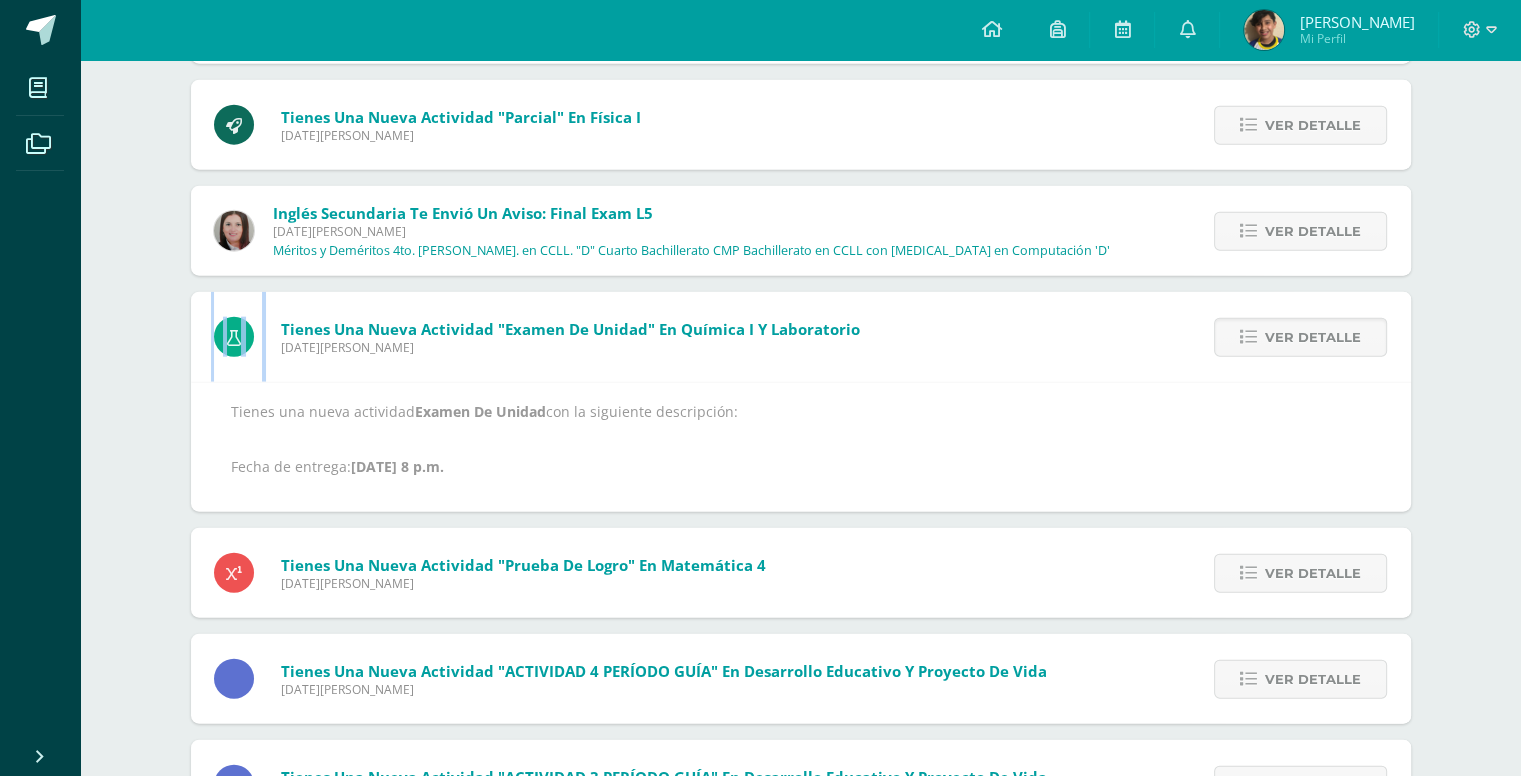click at bounding box center [234, 338] 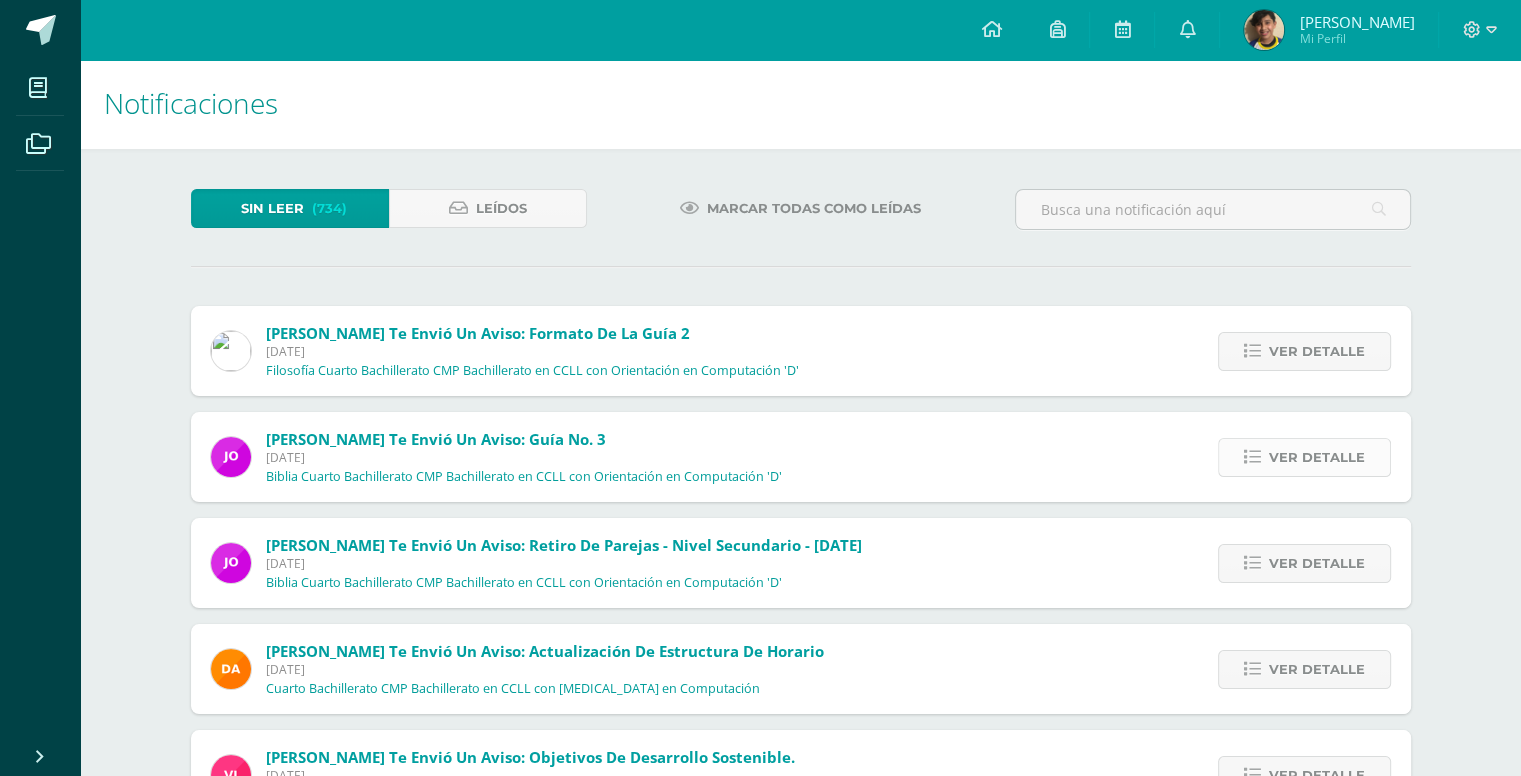scroll, scrollTop: 0, scrollLeft: 0, axis: both 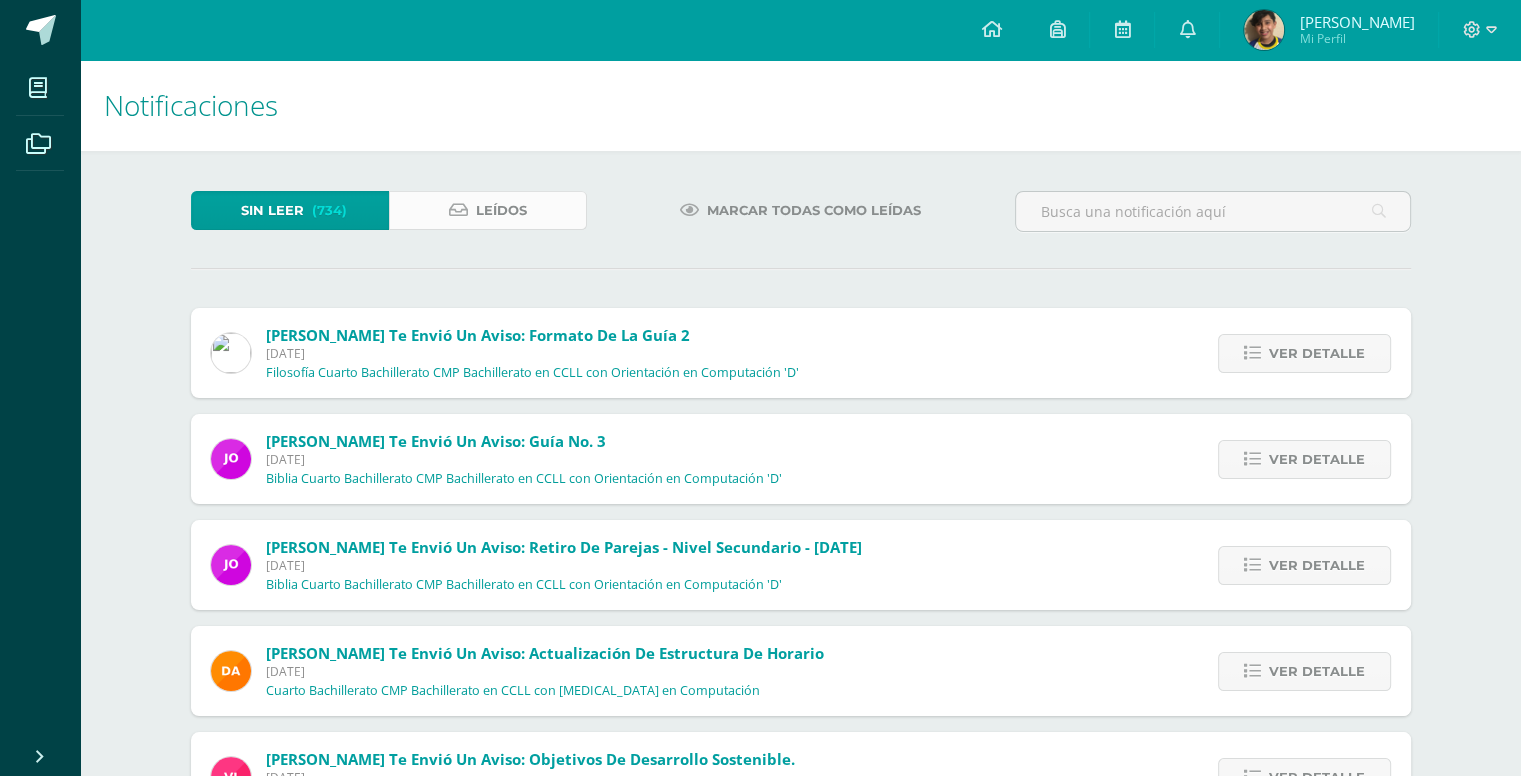 click on "Leídos" at bounding box center [501, 210] 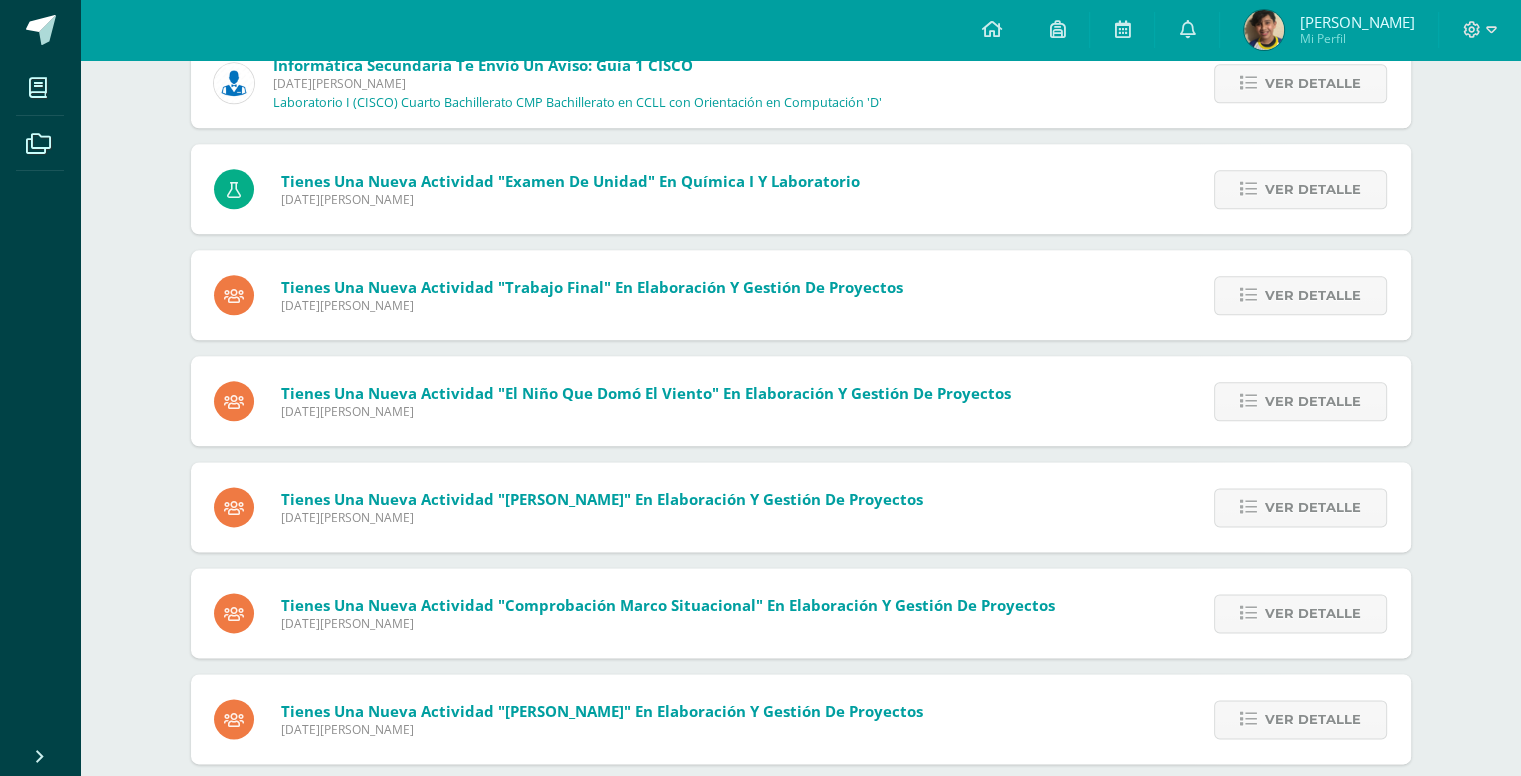 scroll, scrollTop: 1972, scrollLeft: 0, axis: vertical 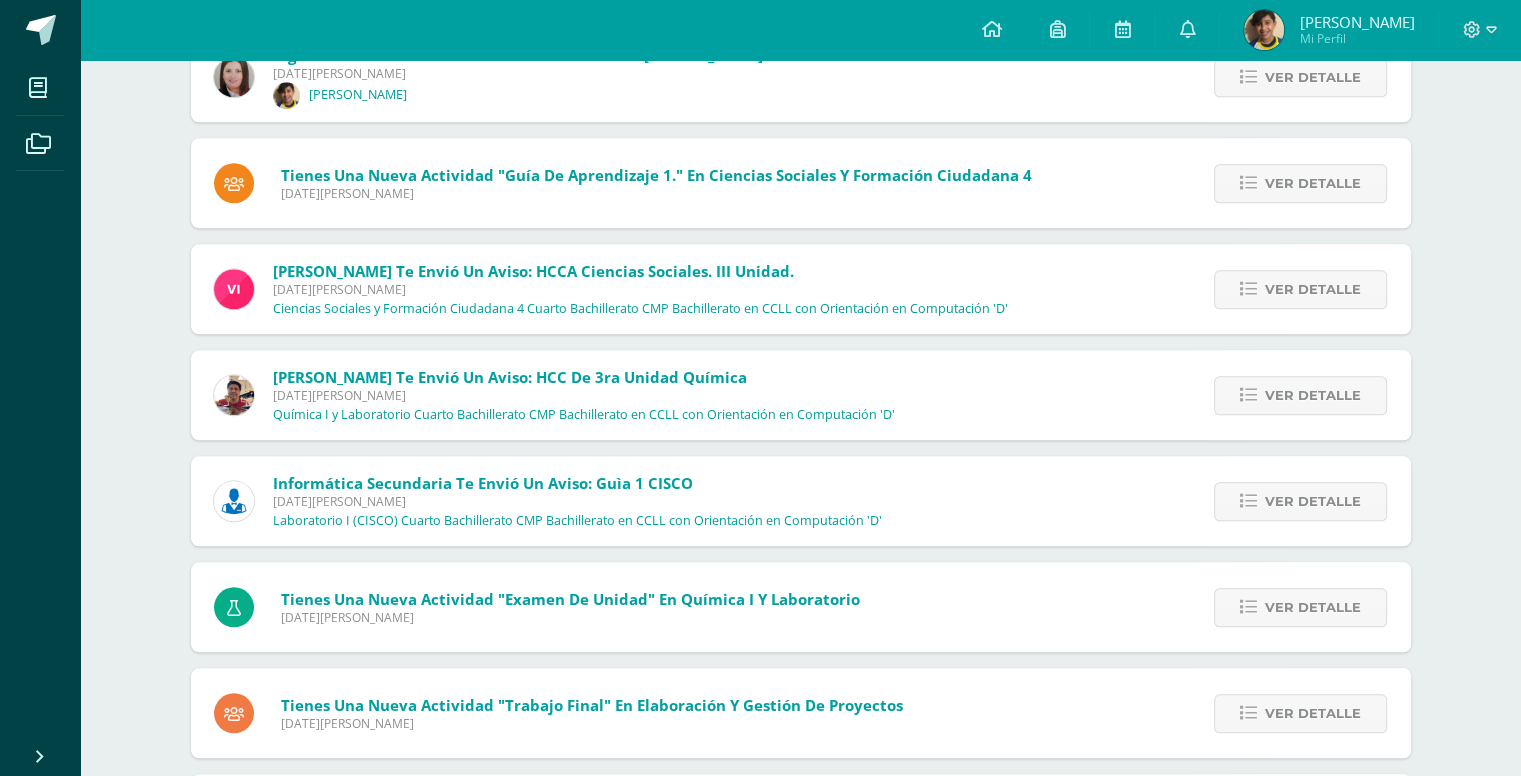 click on "Ver detalle" at bounding box center [1297, 395] 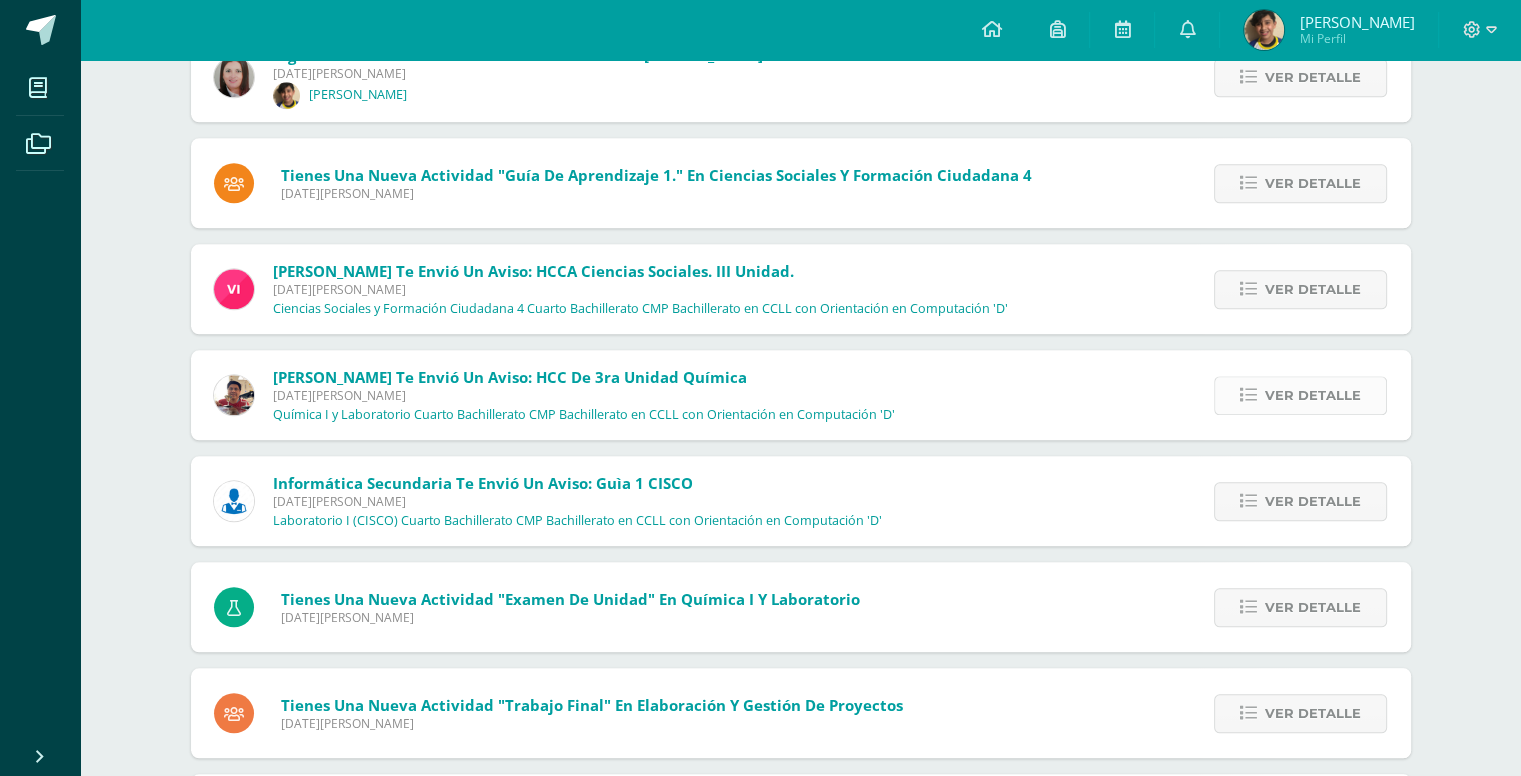 click on "Ver detalle" at bounding box center [1313, 395] 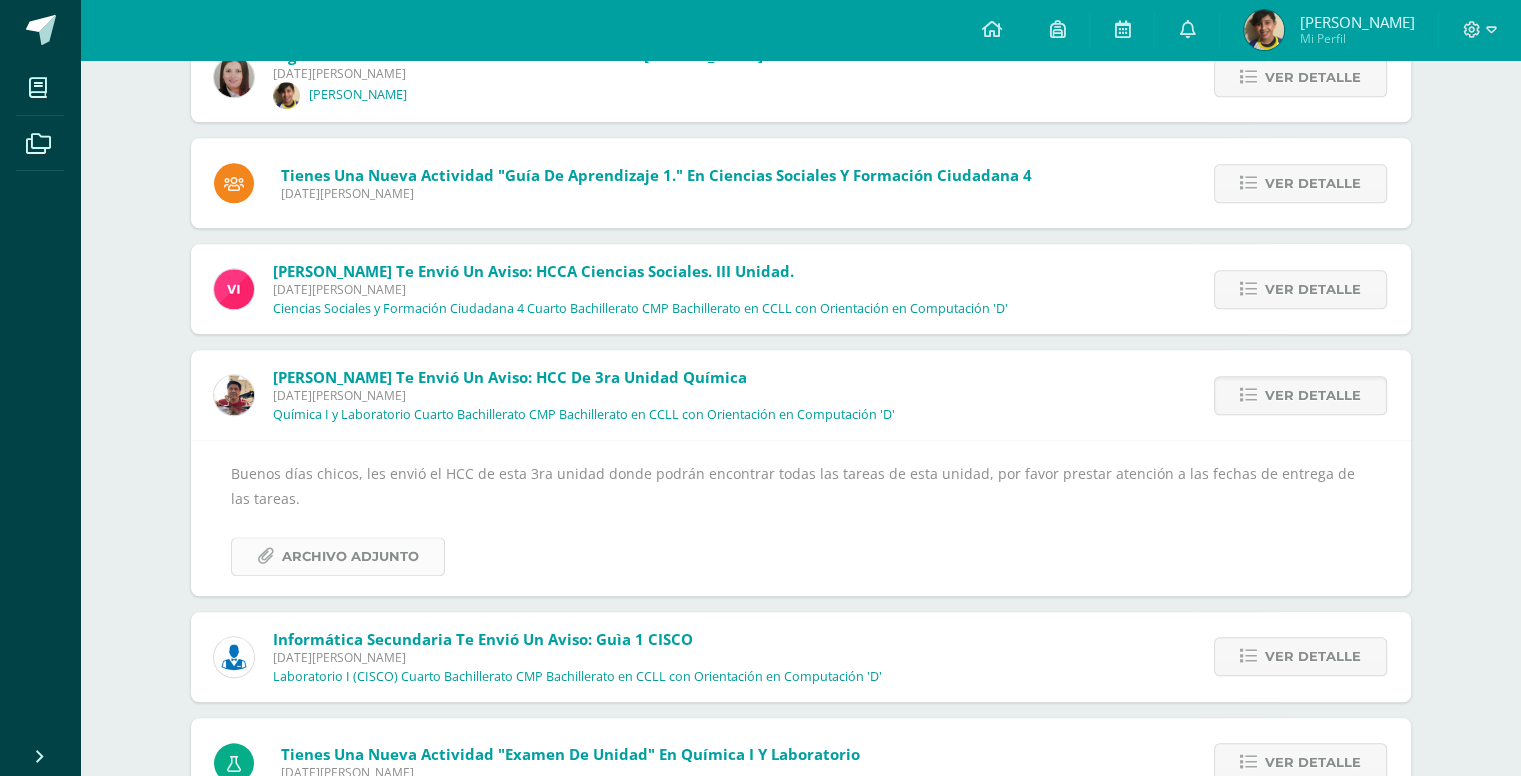 click on "Archivo Adjunto" at bounding box center [350, 556] 